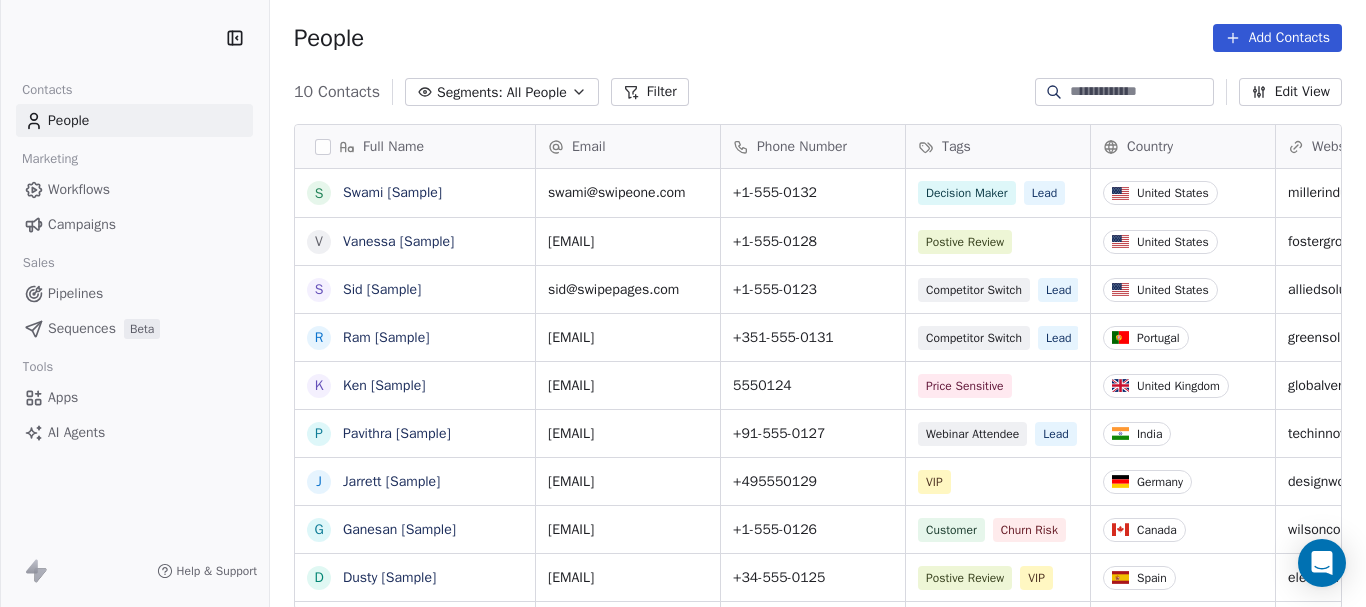 scroll, scrollTop: 0, scrollLeft: 0, axis: both 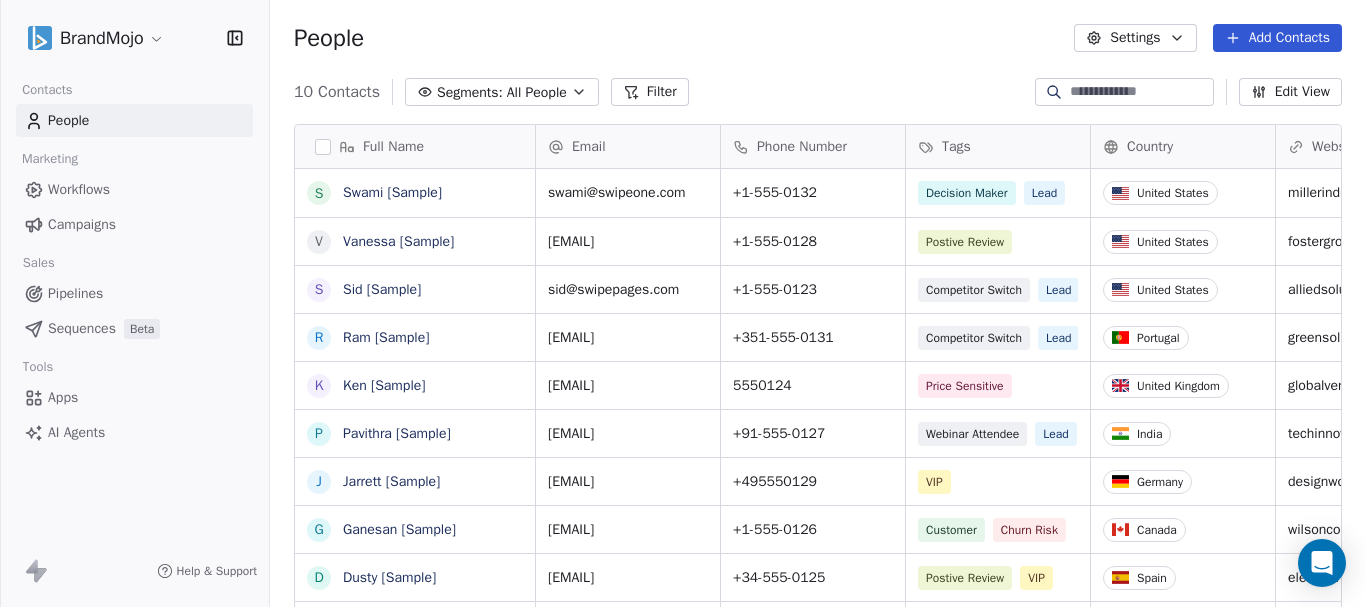 click on "BrandMojo Contacts People Marketing Workflows Campaigns Sales Pipelines Sequences Beta Tools Apps AI Agents Help & Support People Settings  Add Contacts 10 Contacts Segments: All People Filter  Edit View Tag Add to Sequence Export Full Name S Swami [Sample] V Vanessa [Sample] S Sid [Sample] R Ram [Sample] K Ken [Sample] P Pavithra [Sample] J Jarrett [Sample] G Ganesan [Sample] D Dusty [Sample] C Caitlin [Sample] Email Phone Number Tags Country Website Job Title Status Contact Source swami@swipeone.com +1-555-0132 Decision Maker Lead United States millerindustries.com President New Lead Social Media vanessa@appsumo.com +1-555-0128 Postive Review United States fostergroup.com Managing Director Closed Won Referral sid@swipepages.com +1-555-0123 Competitor Switch Lead United States alliedsolutions.com Director of Operations Qualifying Website Form ram@swipeone.com +351-555-0131 Competitor Switch Lead Portugal greensolutions.pt Sustainability Head Closed Won Facebook Ad ken@swipepages.com 5550124 Price Sensitive" at bounding box center (683, 303) 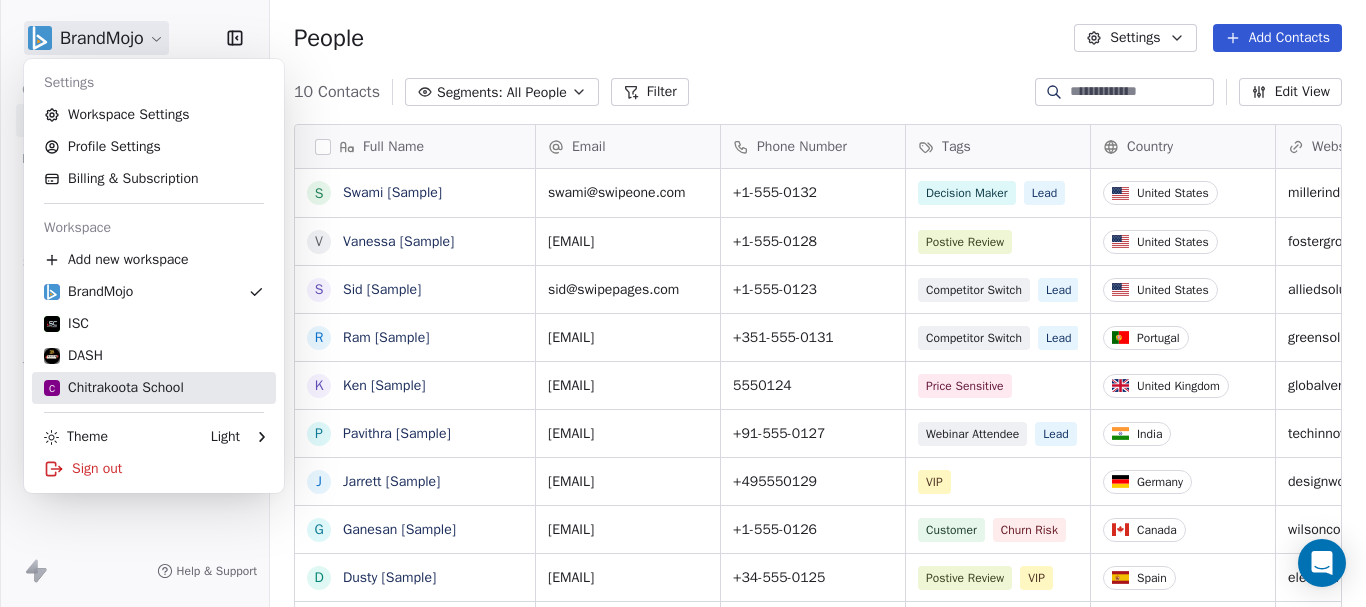 click on "C Chitrakoota School" at bounding box center (114, 388) 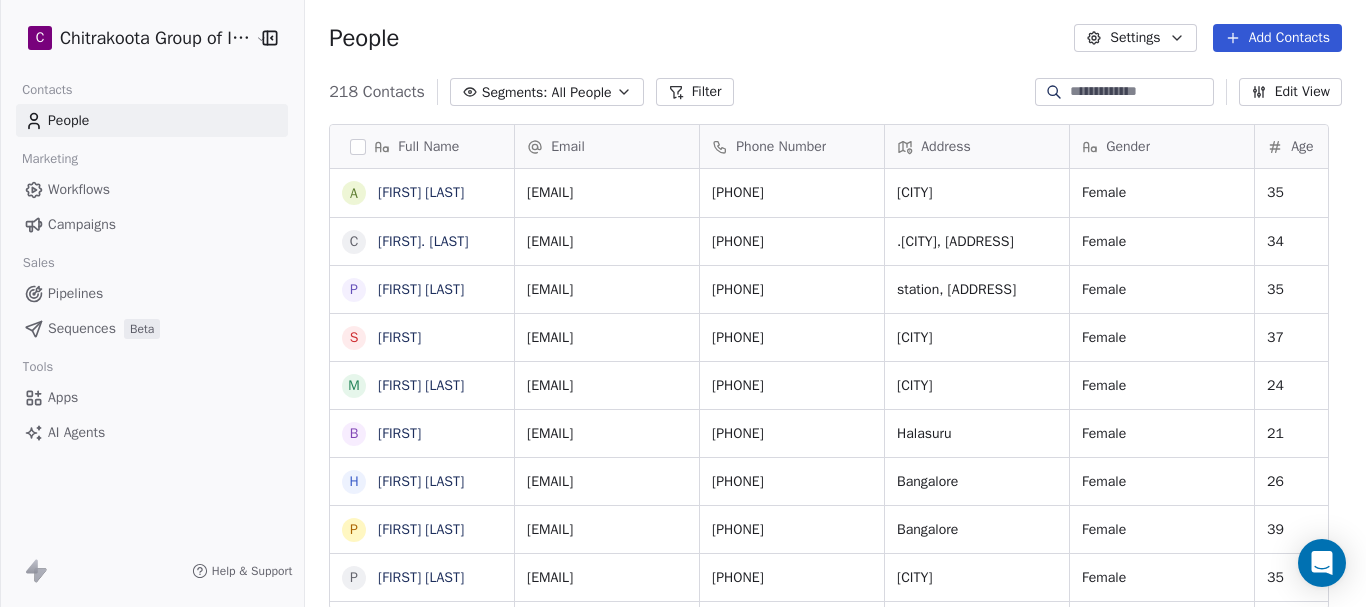 scroll, scrollTop: 16, scrollLeft: 16, axis: both 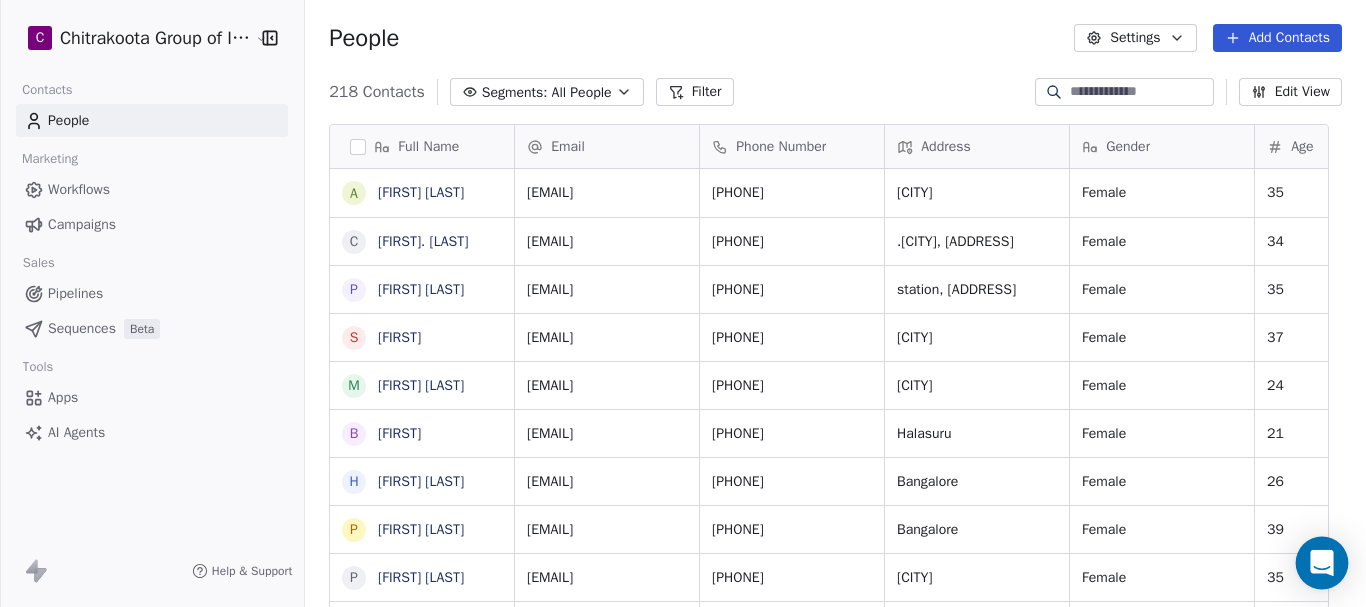 click at bounding box center (1322, 563) 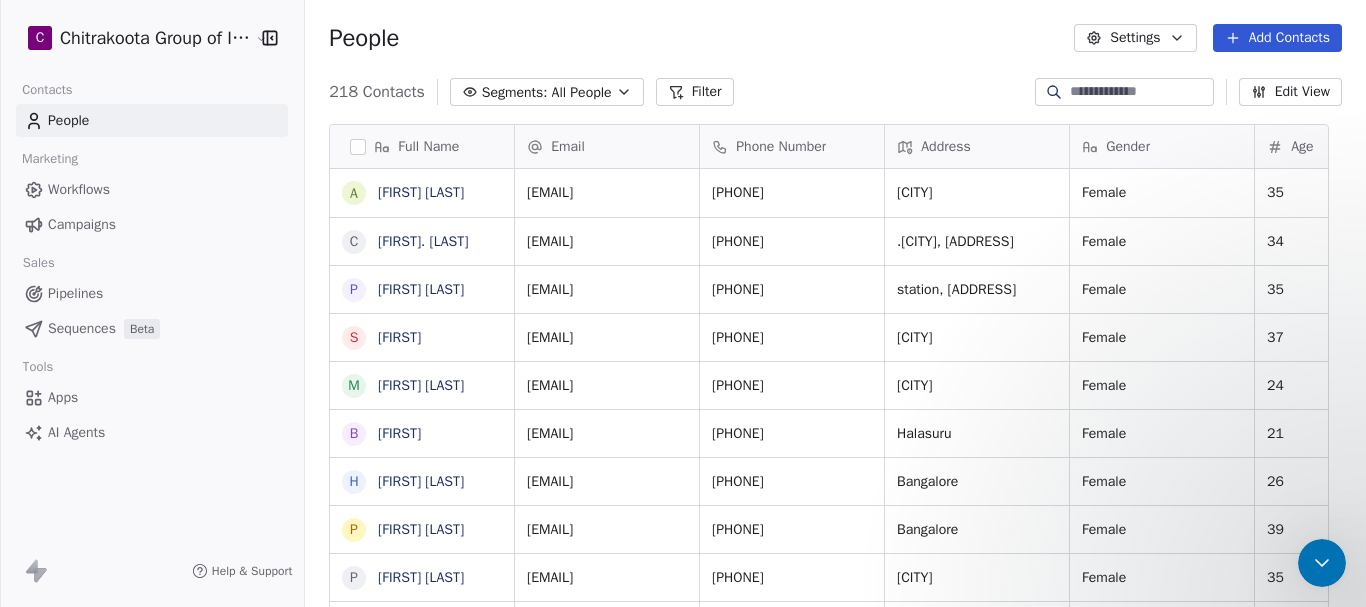scroll, scrollTop: 0, scrollLeft: 0, axis: both 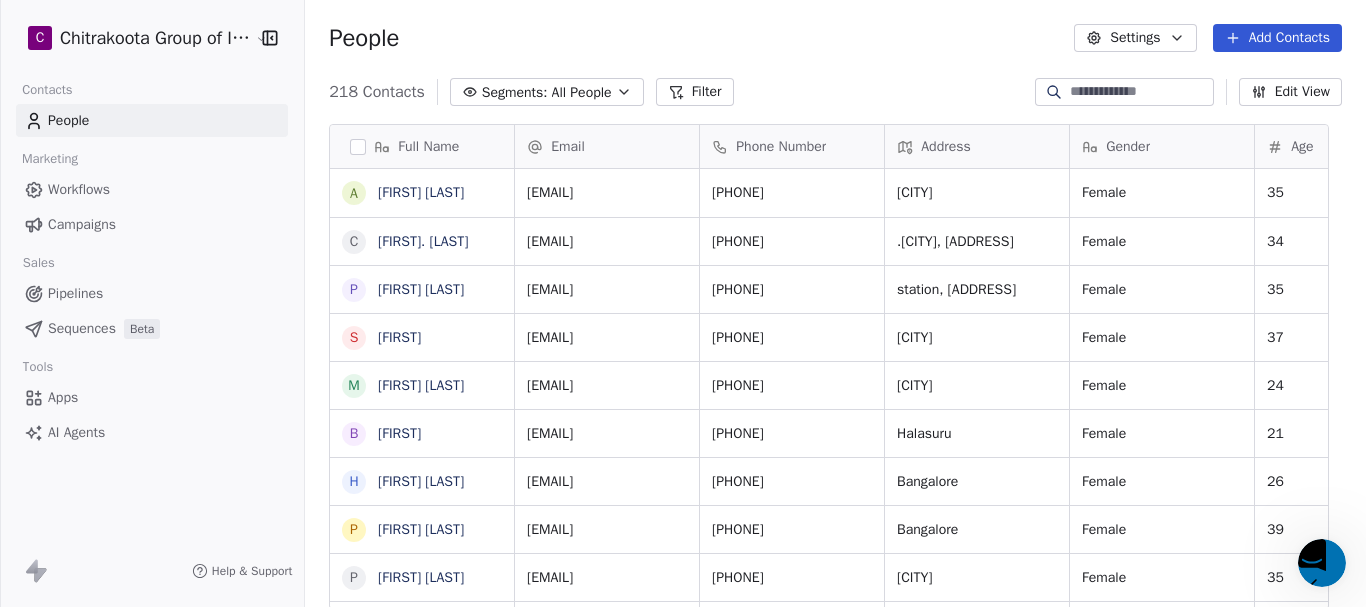 click on "People Settings  Add Contacts" at bounding box center (835, 38) 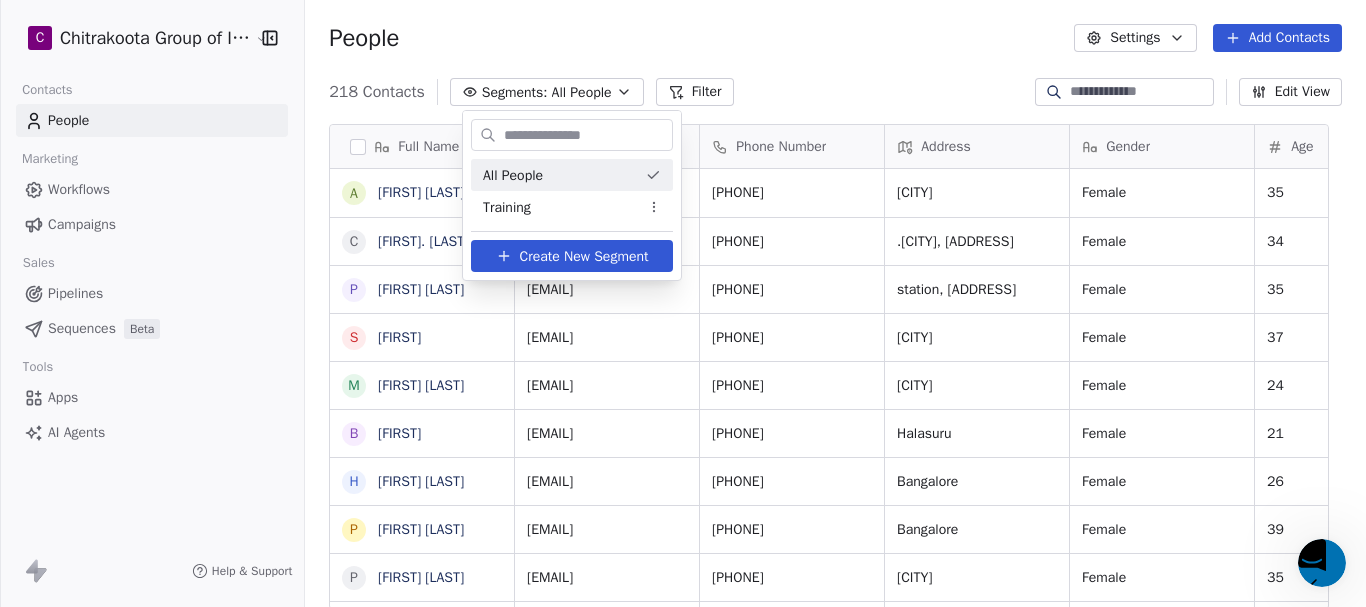 click on "C Chitrakoota Group of Institutions Contacts People Marketing Workflows Campaigns Sales Pipelines Sequences Beta Tools Apps AI Agents Help & Support People Settings  Add Contacts 218 Contacts Segments: All People Filter  Edit View Tag Add to Sequence Export Full Name A Asharani NP C Chandrika.h v P Pushpalatha R S Supriya M Megha shree A B Barani H Harshitha Priya R P Phani kumari P Padmini M C Chitrakala P S SumiyaAsma G Gouthami k A Aishwarya M M.Anusha A Anjali priya S Sweta kumari S Swati Satish Patil S Sumaiya Begum S Sonia Abraham V Vanishree S f farzana draxi V Vishnupriya.b N Nancy J JAMUNA.R S Sanjana DR A Arpitha P S Sumathi Pottipati S Swapna V Vaishnavi P Pallavi Nagaraj Email Phone Number Address Gender Age Marital Status Highest Qualification Teaching Qualifications ashachetan17@gmail.com 919738522846 Vidyaranyapura Female 35 Married BE No chandrikahv2000@gmail.com 917349372278 .kengeri upanagar, Shirke Female 34 Married Degree D.ed pushpalatha0027@gmail.com 918660502838 Female 35 Married No" at bounding box center (683, 380) 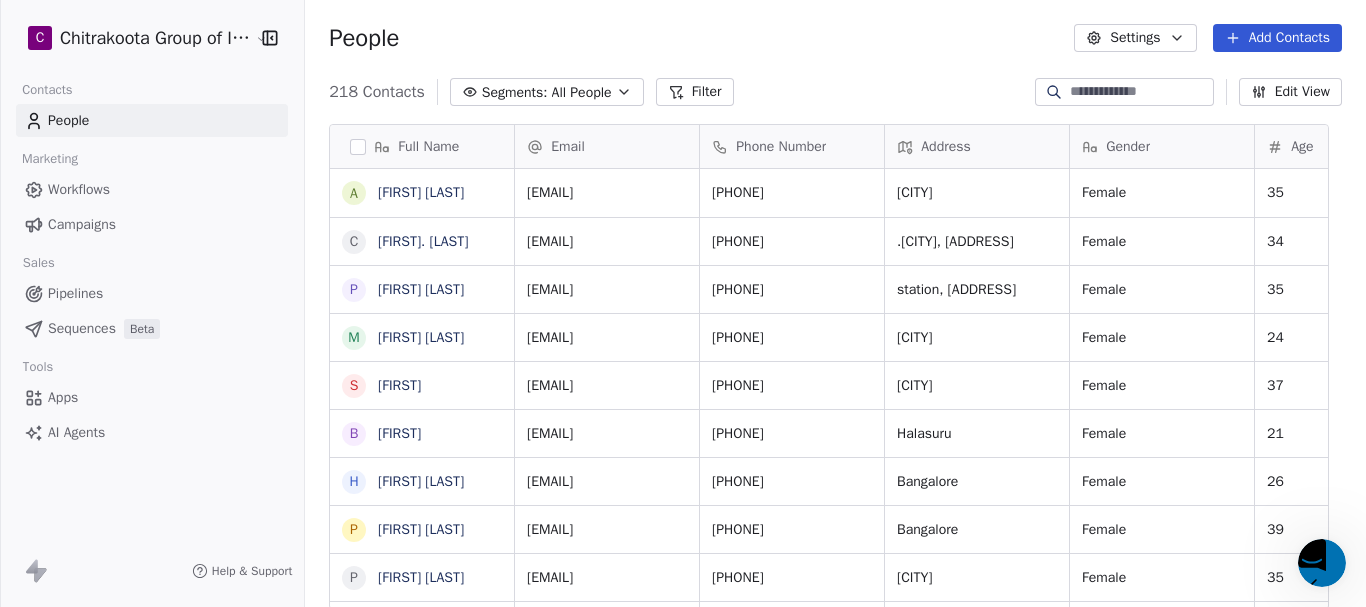 click on "Workflows" at bounding box center [79, 189] 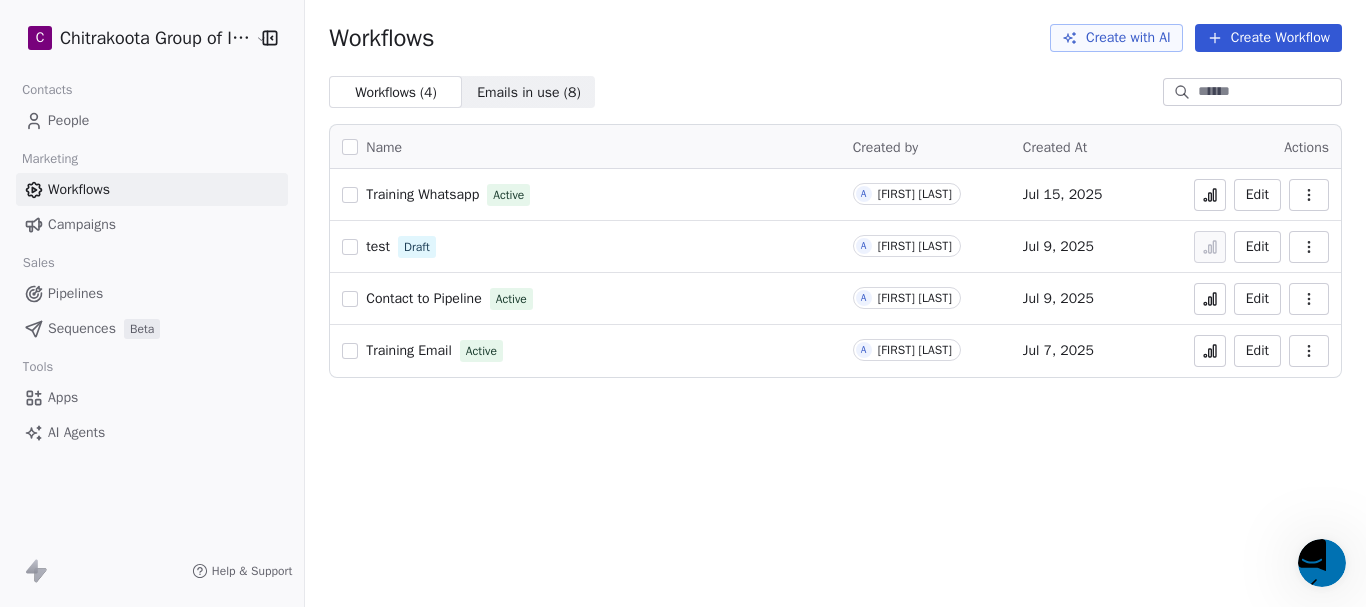 click 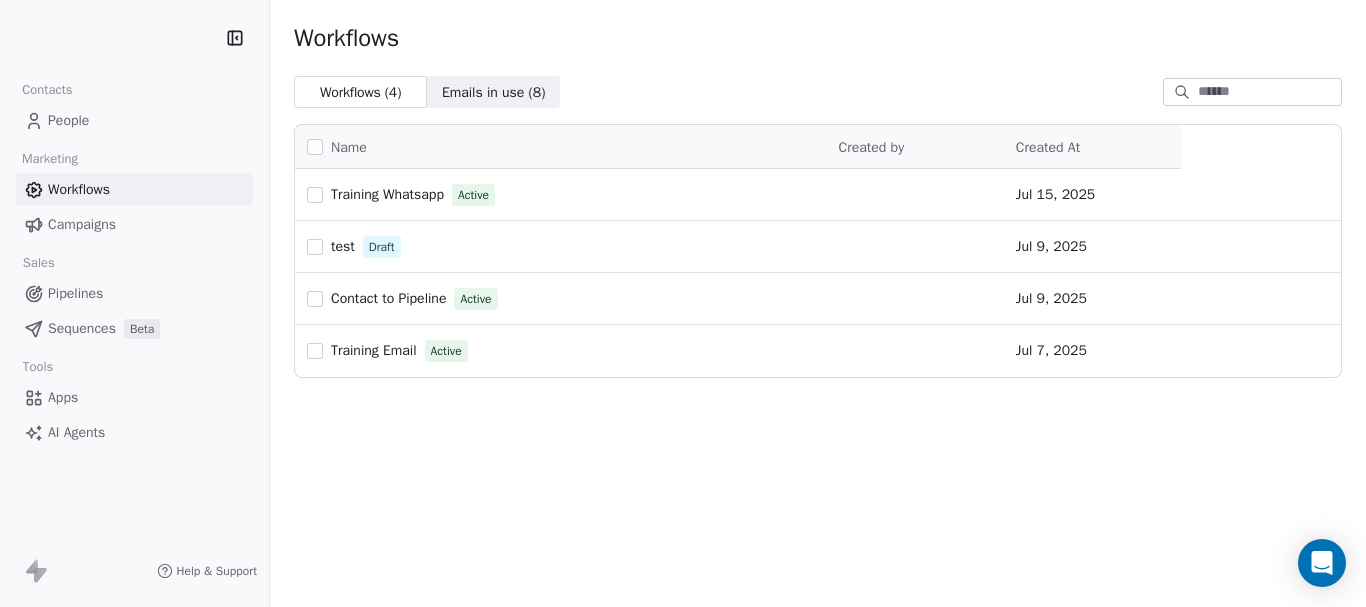 scroll, scrollTop: 0, scrollLeft: 0, axis: both 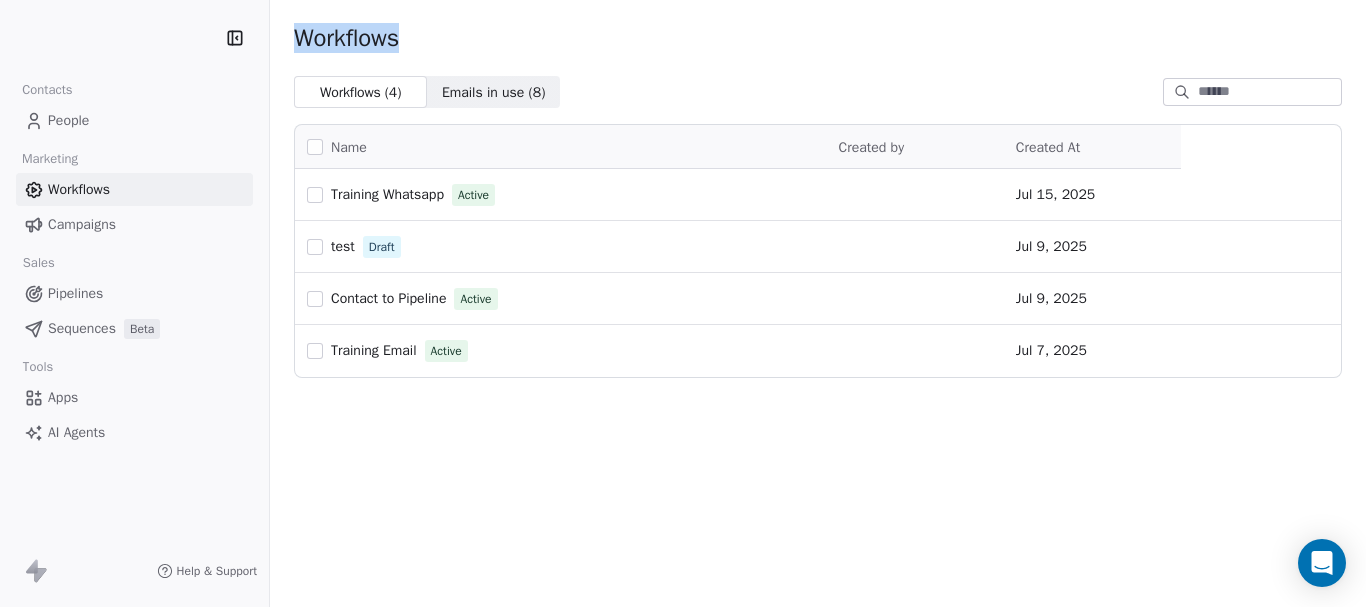 click on "Workflows" at bounding box center [346, 38] 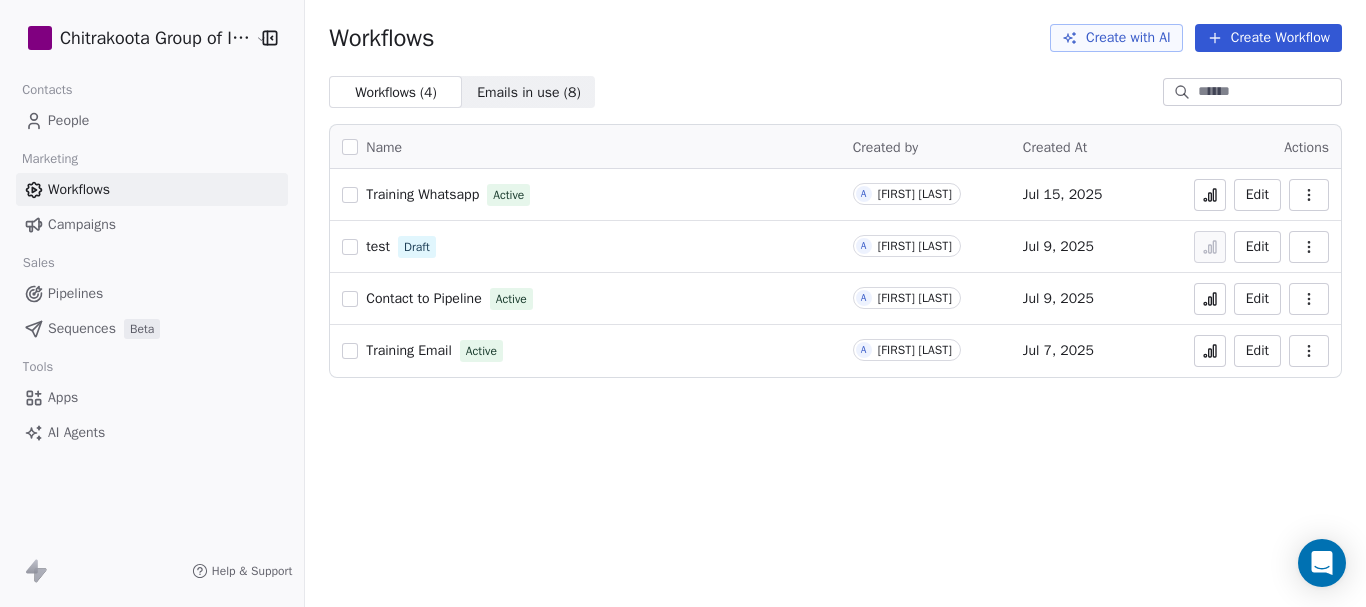 scroll, scrollTop: 0, scrollLeft: 0, axis: both 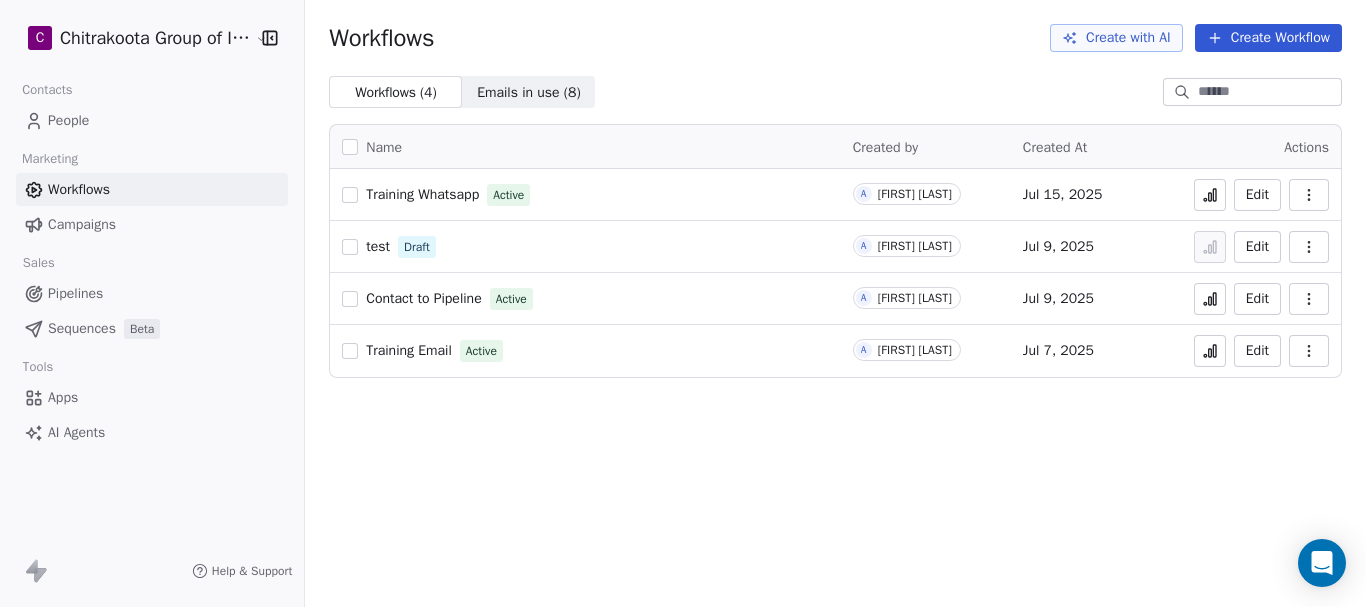 click on "Workflows  Create with AI  Create Workflow" at bounding box center [835, 38] 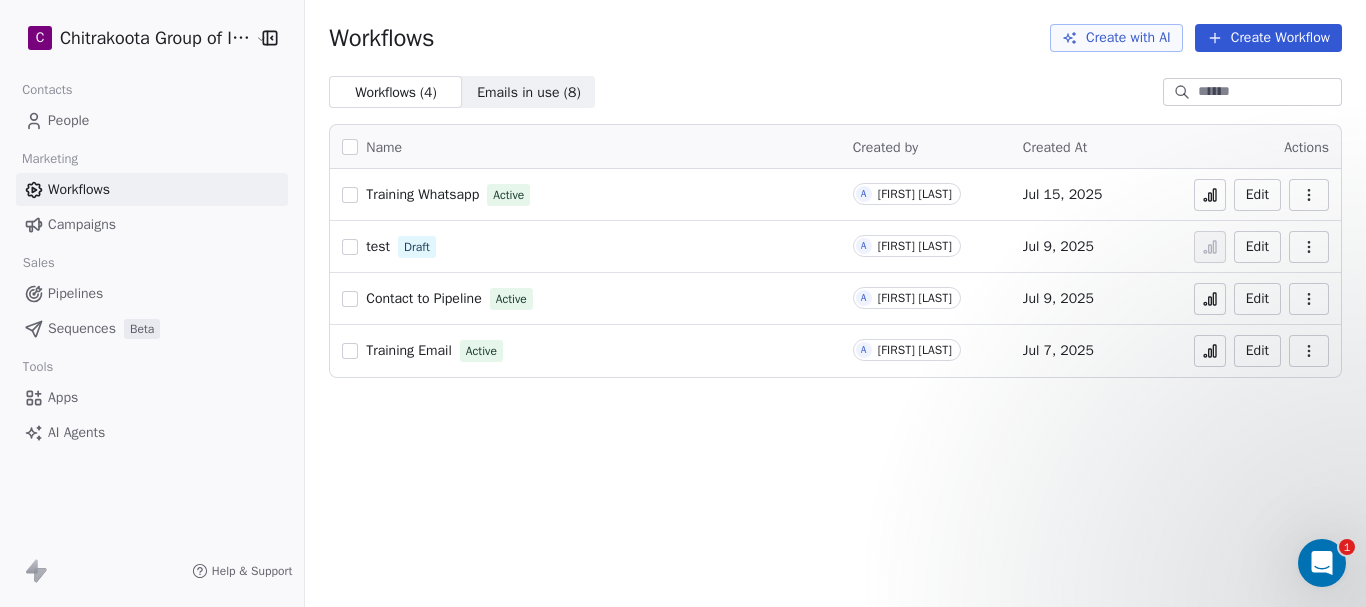 scroll, scrollTop: 0, scrollLeft: 0, axis: both 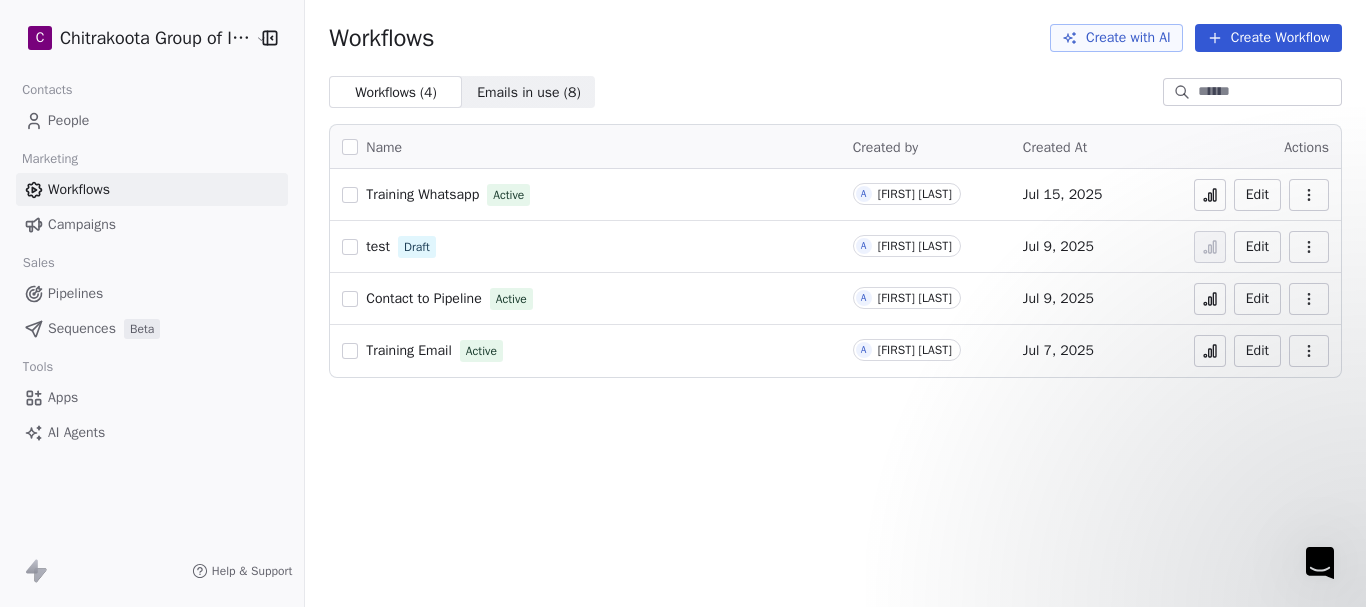 drag, startPoint x: 33, startPoint y: 720, endPoint x: 122, endPoint y: 947, distance: 243.8237 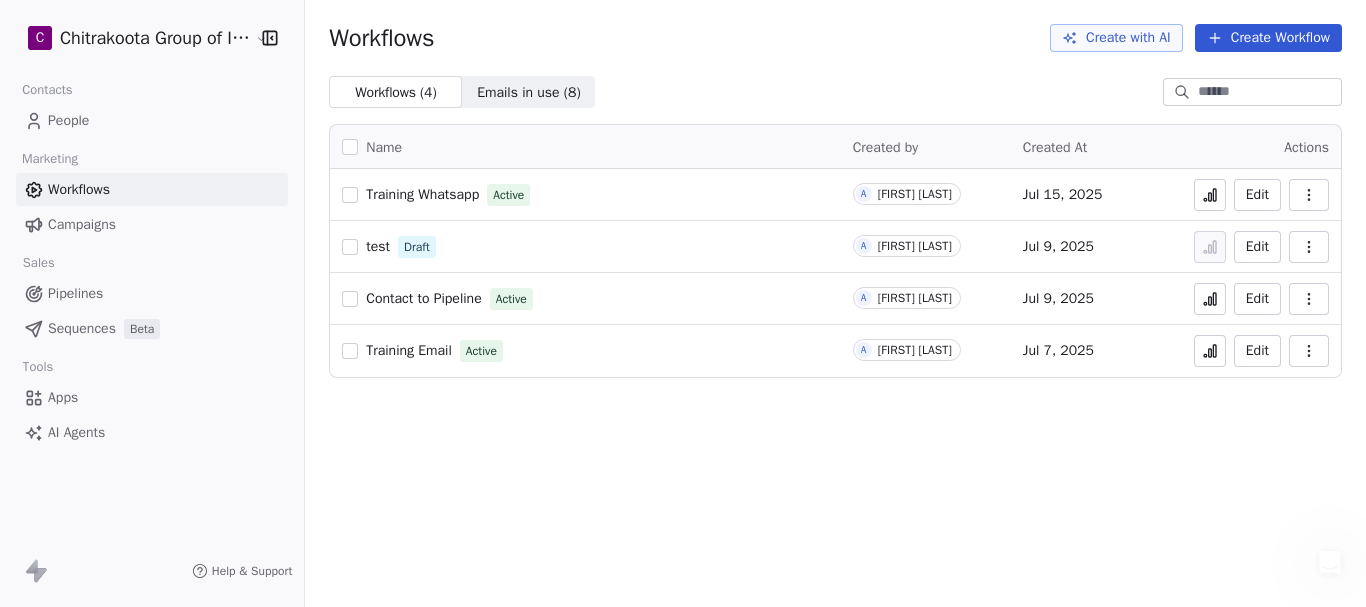scroll, scrollTop: 0, scrollLeft: 0, axis: both 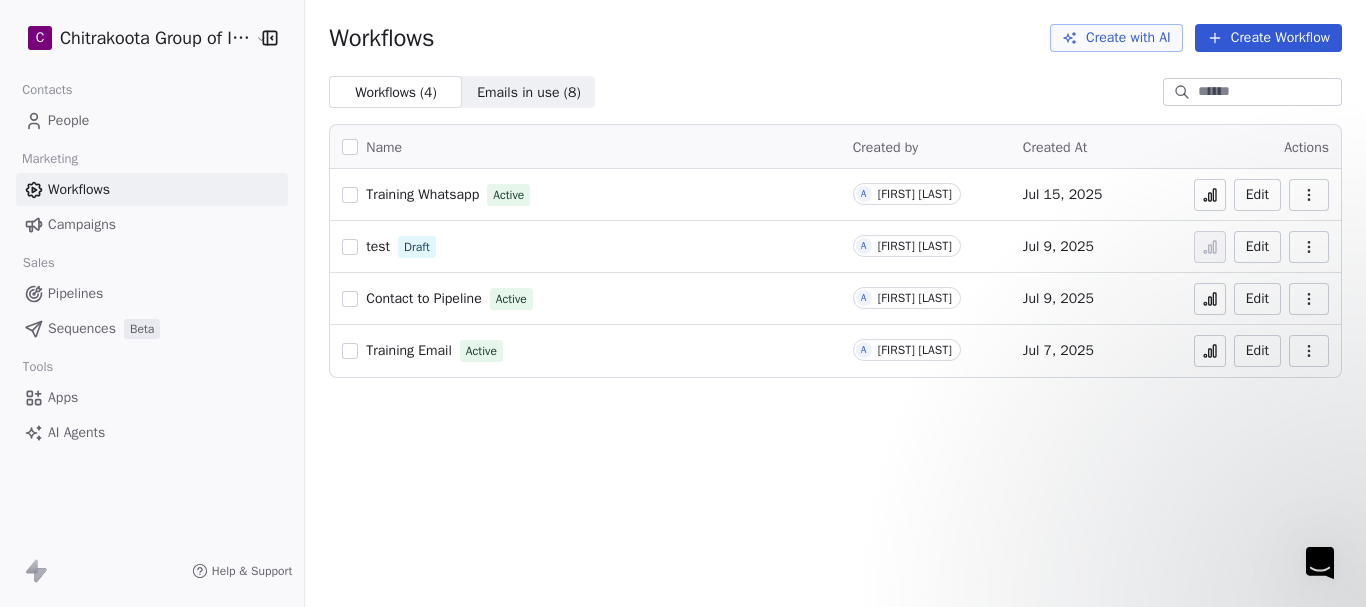 click on "Right now can we able to send whatsapp messages through this platform?" at bounding box center (150, 1077) 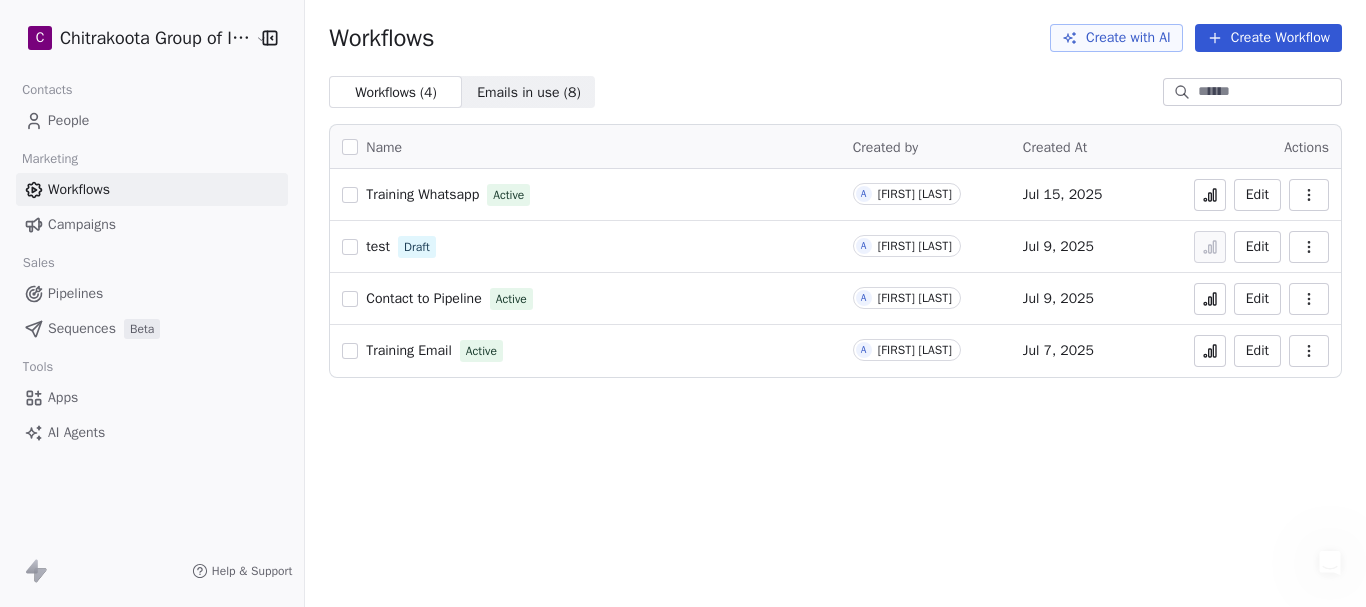 click 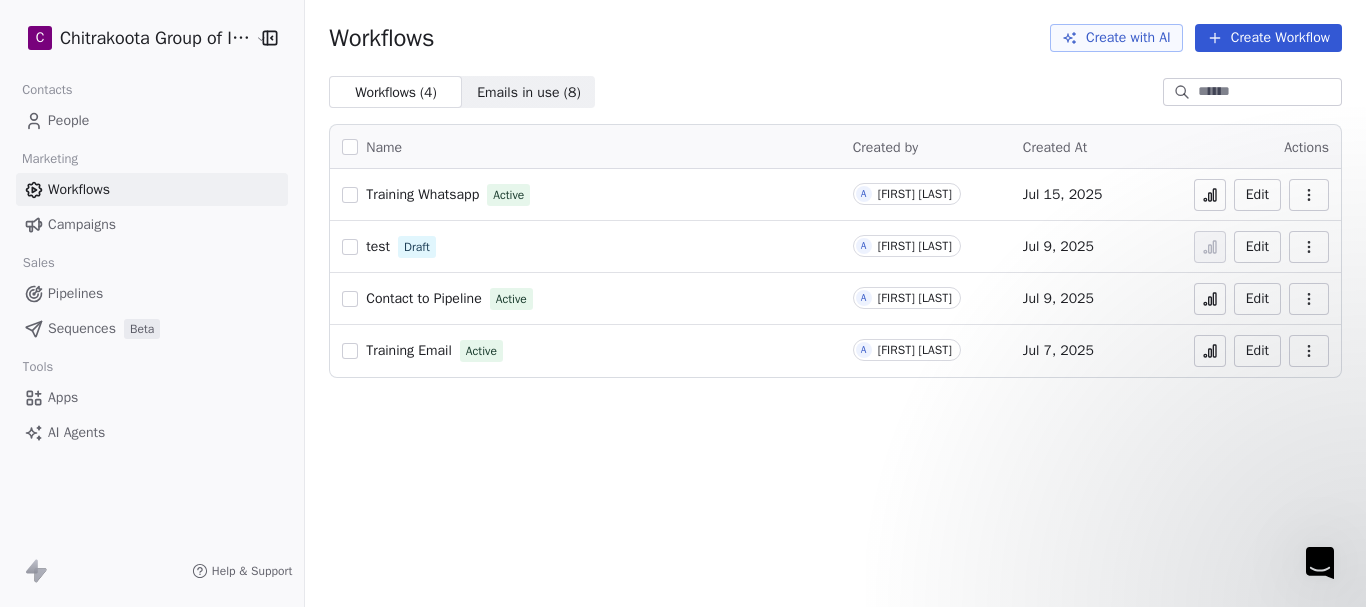 scroll, scrollTop: 620, scrollLeft: 0, axis: vertical 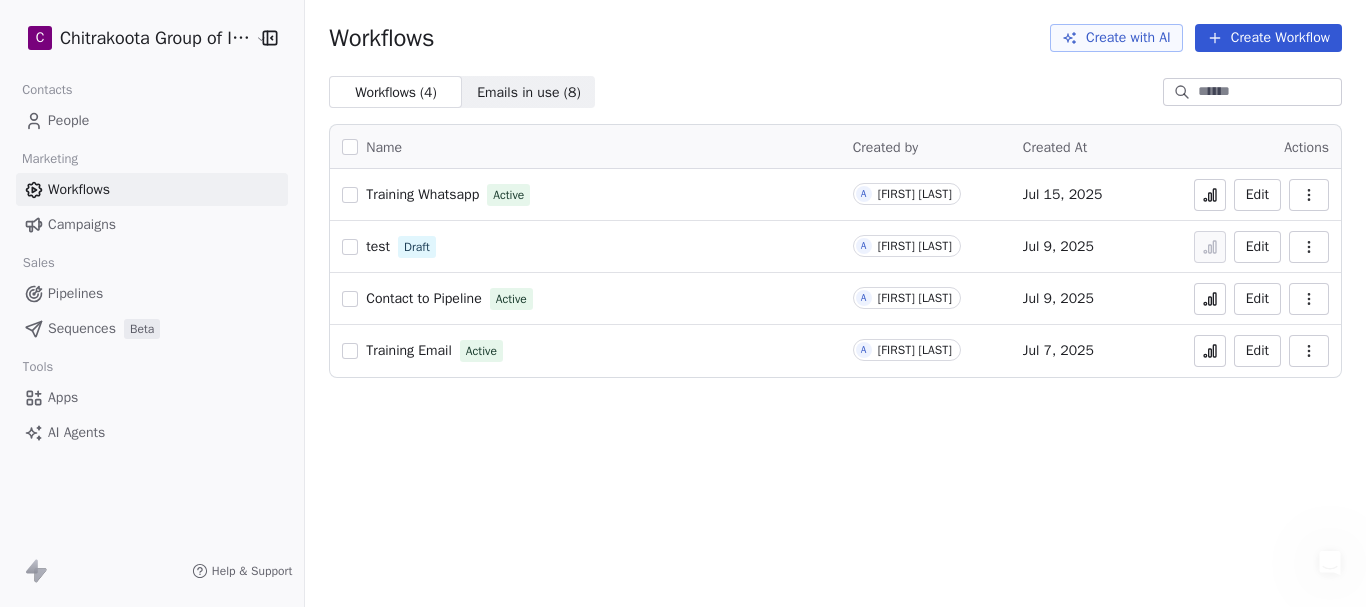 click on "C Chitrakoota Group of Institutions Contacts People Marketing Workflows Campaigns Sales Pipelines Sequences Beta Tools Apps AI Agents Help & Support Workflows Create with AI Create Workflow Workflows ( 4 ) Workflows ( 4 ) Emails in use ( 8 ) Emails in use ( 8 ) Name Created by Created At Actions Training Whatsapp Active A [FIRST] [LAST] Jul 15, 2025 Edit test Draft A [FIRST] [LAST] Jul 9, 2025 Edit Contact to Pipeline Active A [FIRST] [LAST] Jul 9, 2025 Edit Training Email Active A [FIRST] [LAST] Jul 7, 2025 Edit" at bounding box center (683, 303) 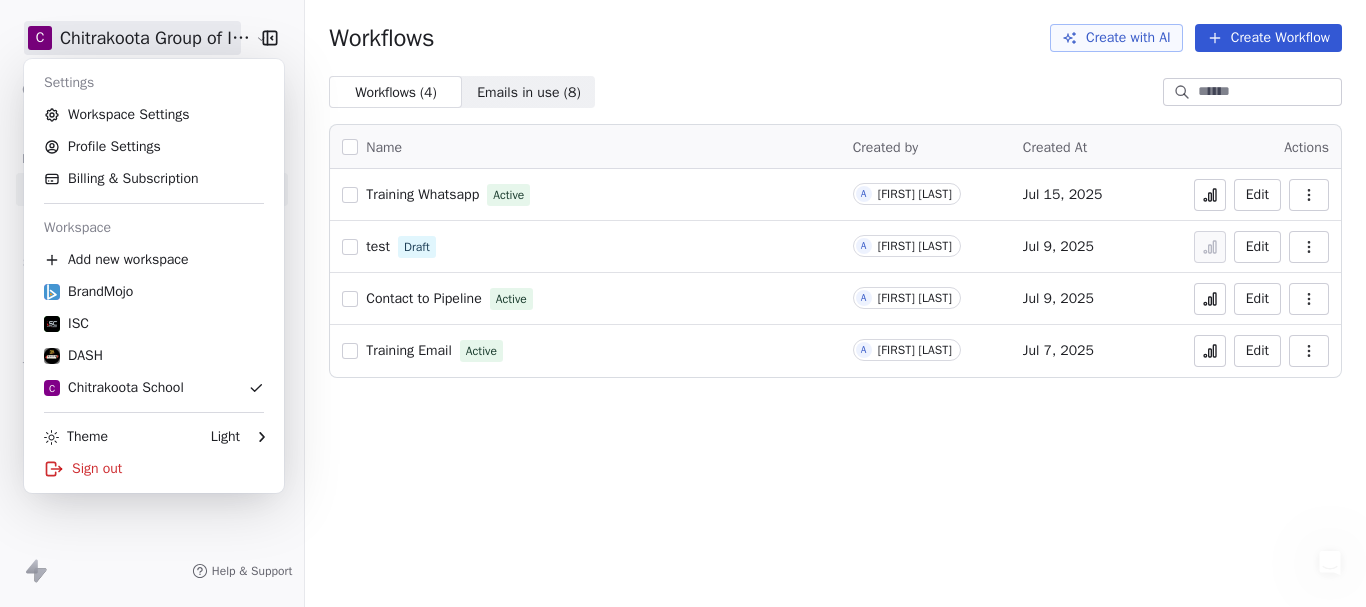 click on "C Chitrakoota Group of Institutions Contacts People Marketing Workflows Campaigns Sales Pipelines Sequences Beta Tools Apps AI Agents Help & Support Workflows Create with AI Create Workflow Workflows ( 4 ) Workflows ( 4 ) Emails in use ( 8 ) Emails in use ( 8 ) Name Created by Created At Actions Training Whatsapp Active A [FIRST] [LAST] Jul 15, 2025 Edit test Draft A [FIRST] [LAST] Jul 9, 2025 Edit Contact to Pipeline Active A [FIRST] [LAST] Jul 9, 2025 Edit Training Email Active A [FIRST] [LAST] Jul 7, 2025 Edit Settings Workspace Settings Profile Settings Billing & Subscription Workspace Add new workspace BrandMojo ISC DASH C Chitrakoota School Theme Light Sign out" at bounding box center (683, 303) 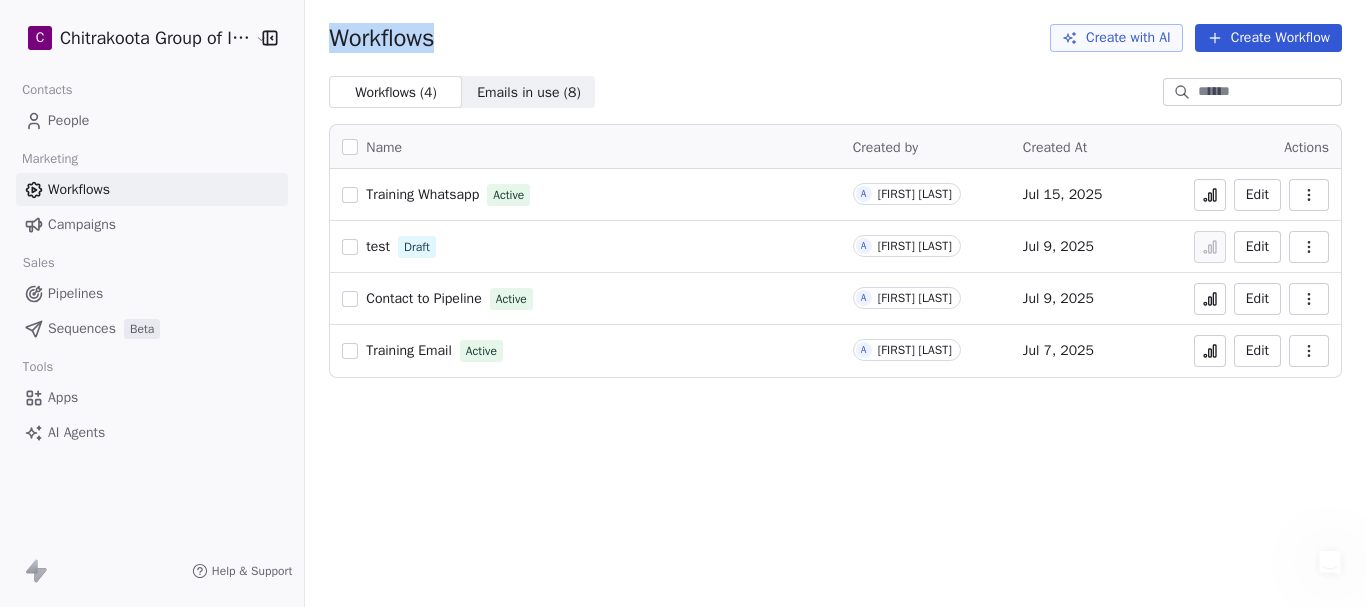 drag, startPoint x: 342, startPoint y: 32, endPoint x: 467, endPoint y: 35, distance: 125.035995 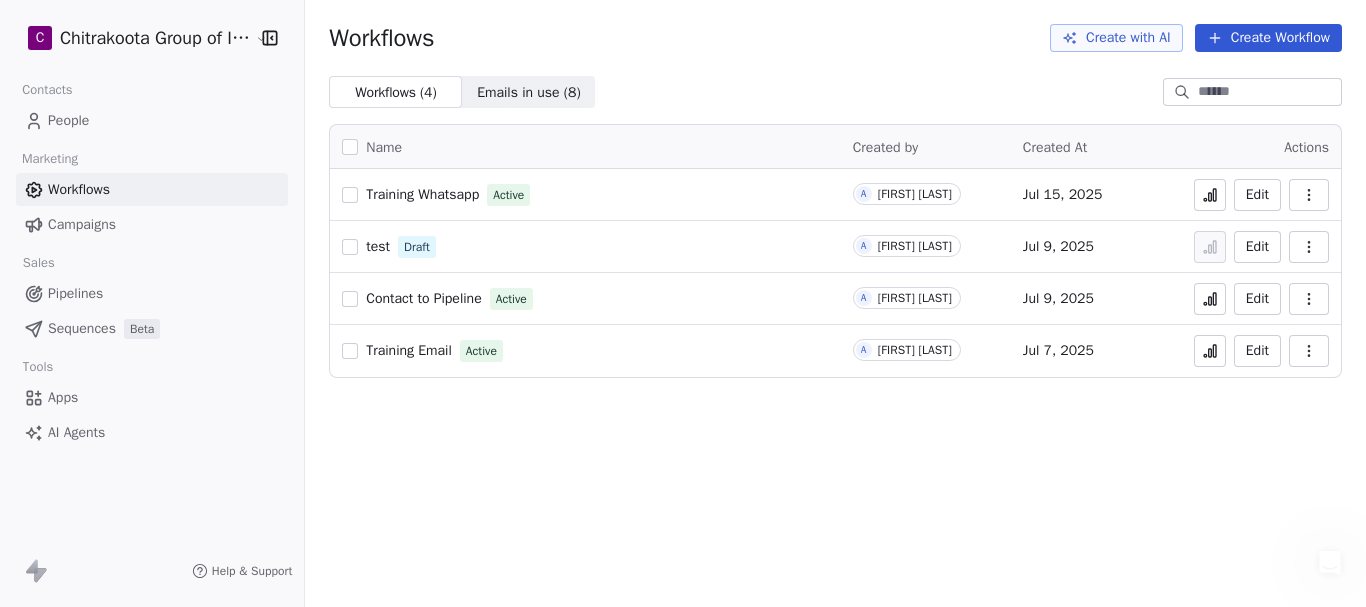 click on "Workflows  Create with AI  Create Workflow" at bounding box center (835, 38) 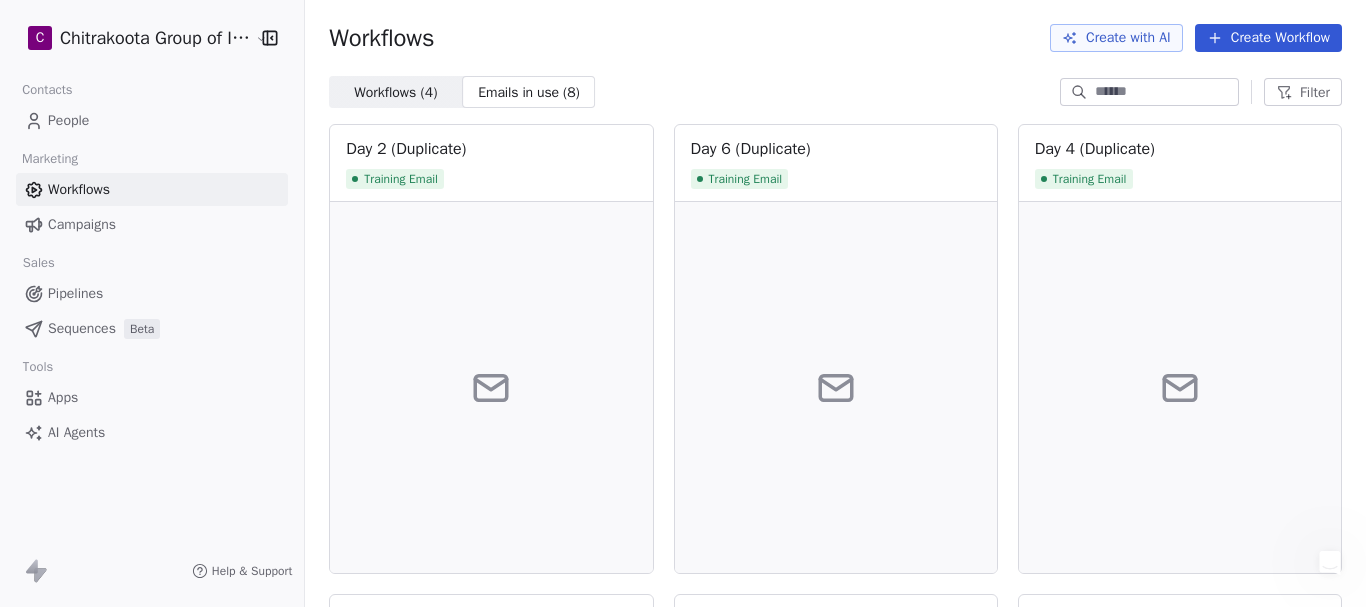 click on "Workflows ( 4 )" at bounding box center [395, 92] 